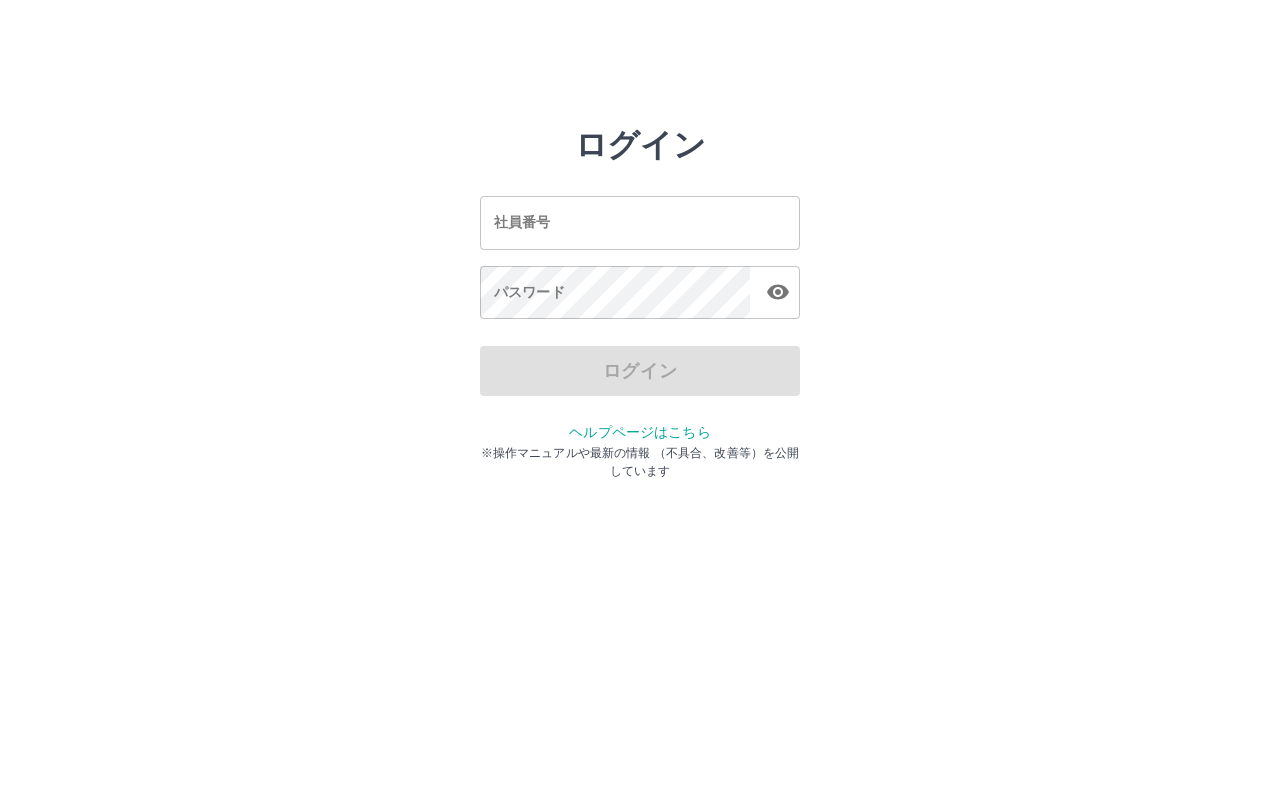 scroll, scrollTop: 0, scrollLeft: 0, axis: both 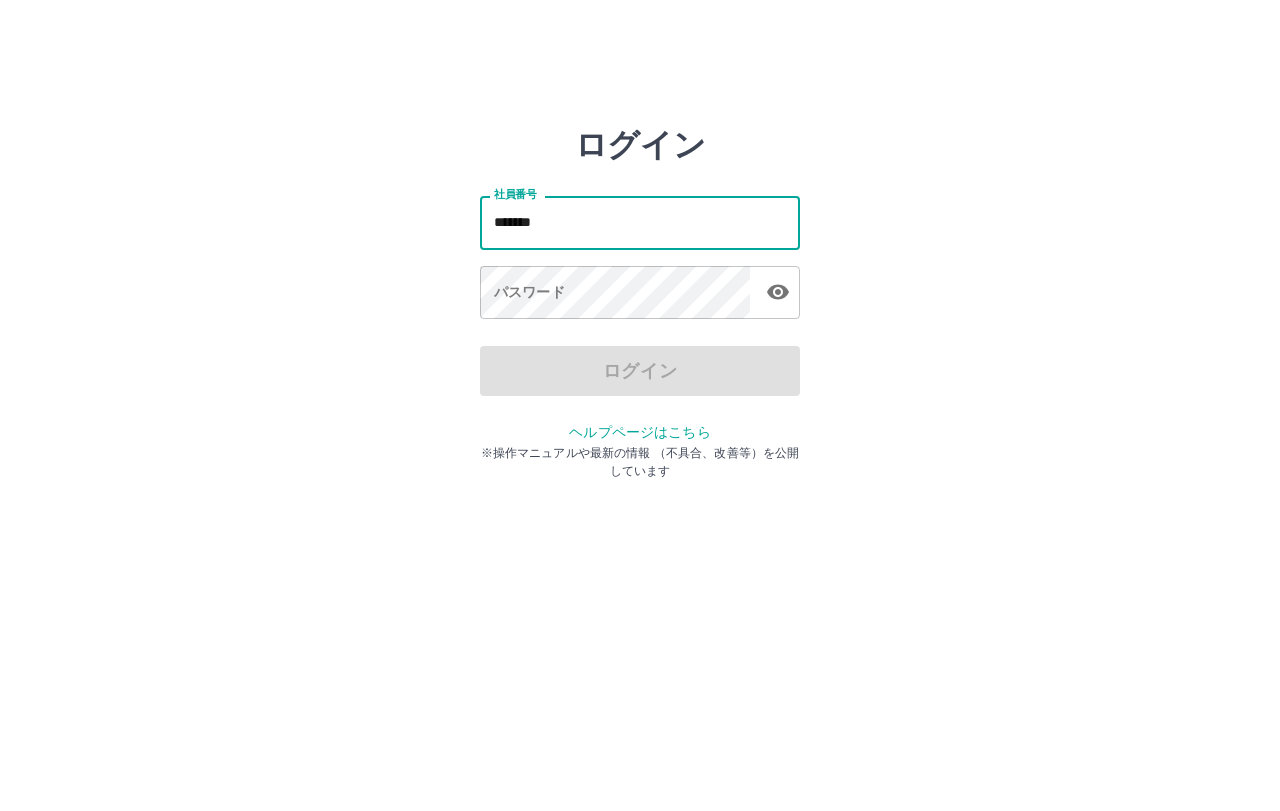 type on "*******" 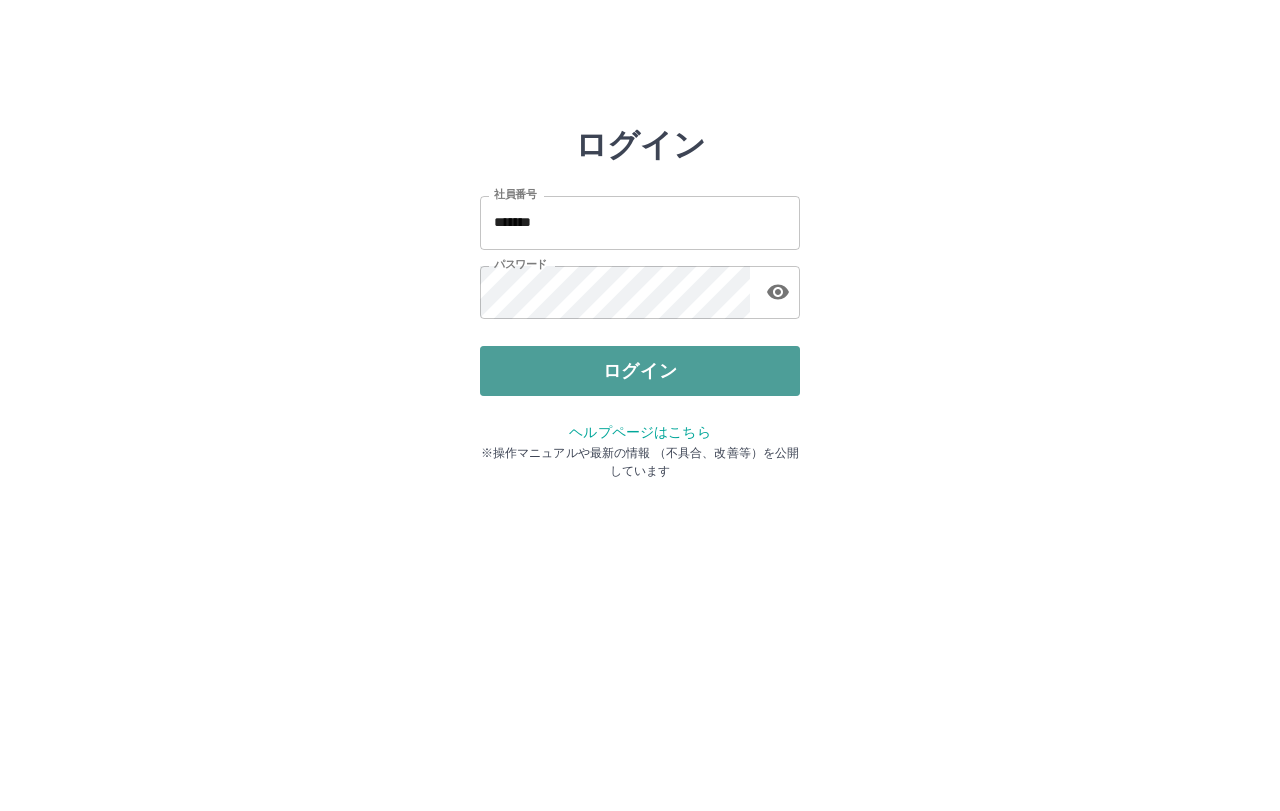 click on "ログイン" at bounding box center (640, 371) 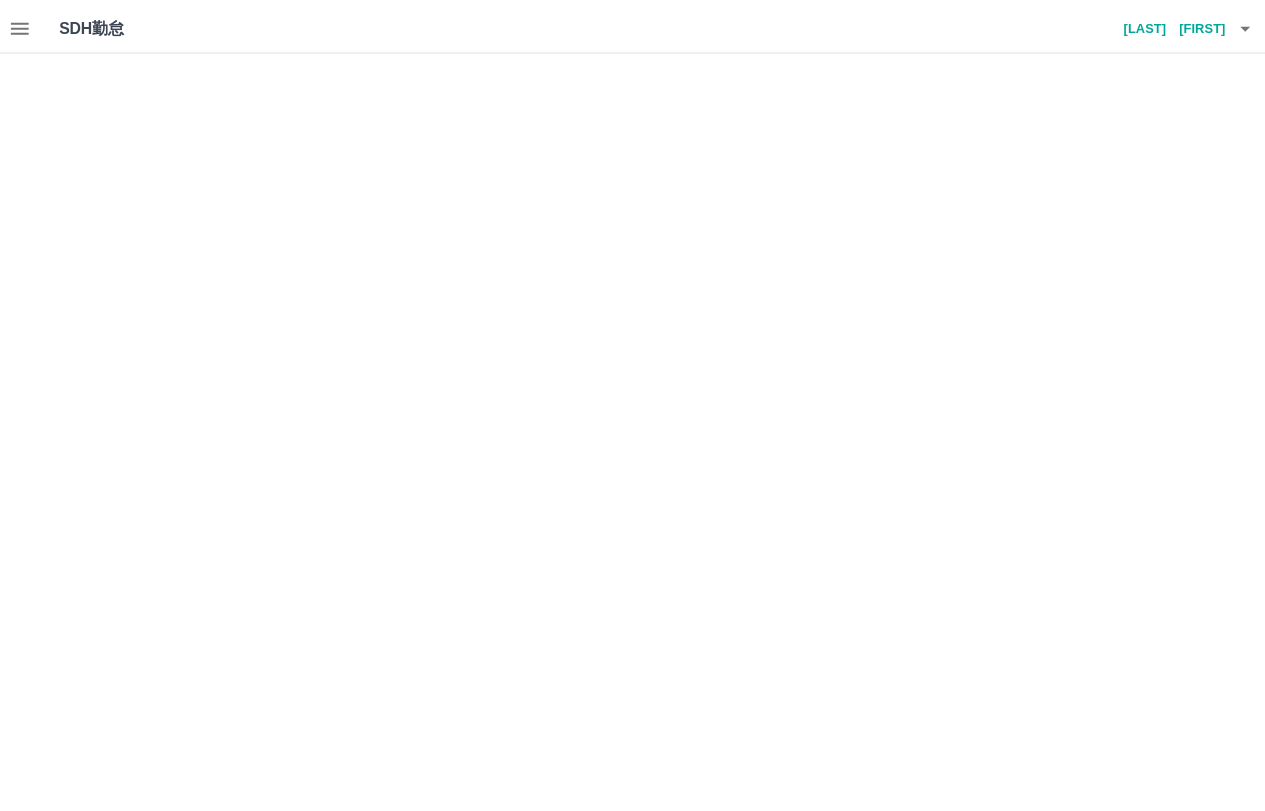 scroll, scrollTop: 0, scrollLeft: 0, axis: both 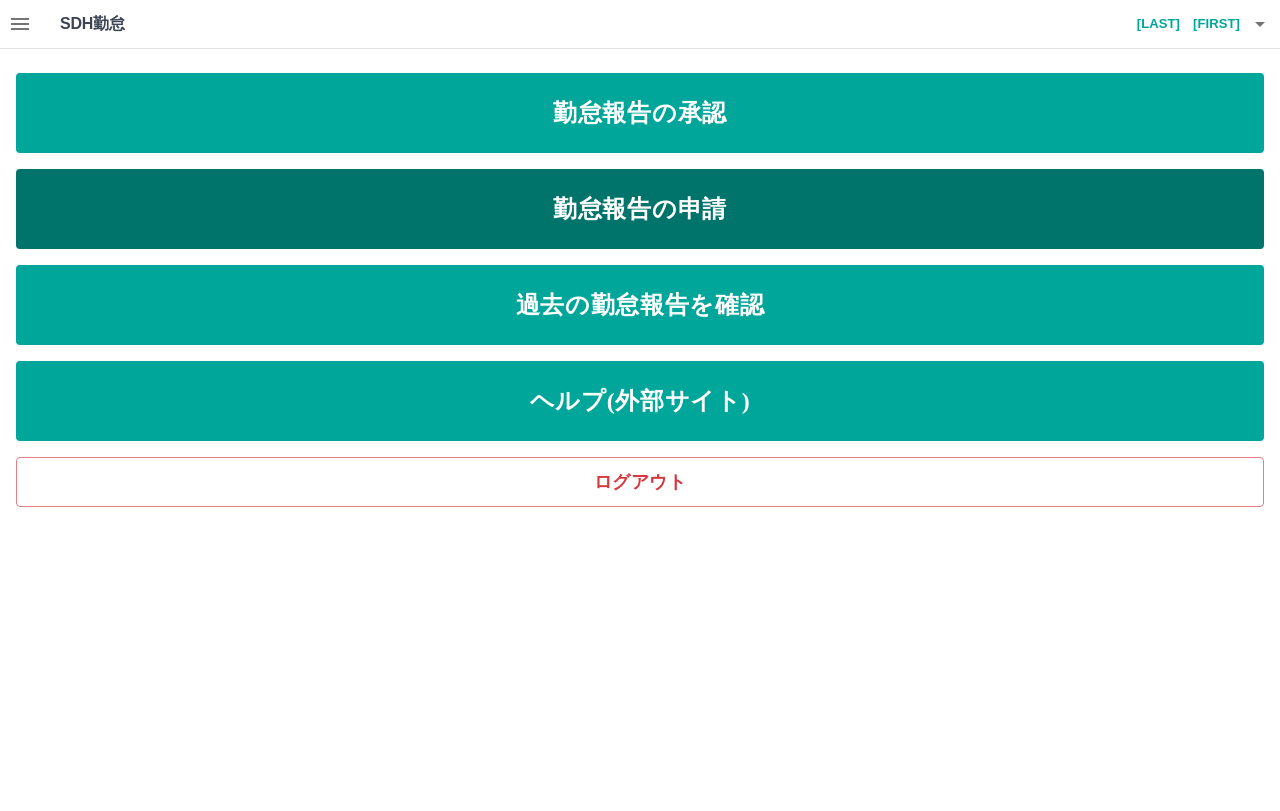 click on "勤怠報告の申請" at bounding box center (640, 209) 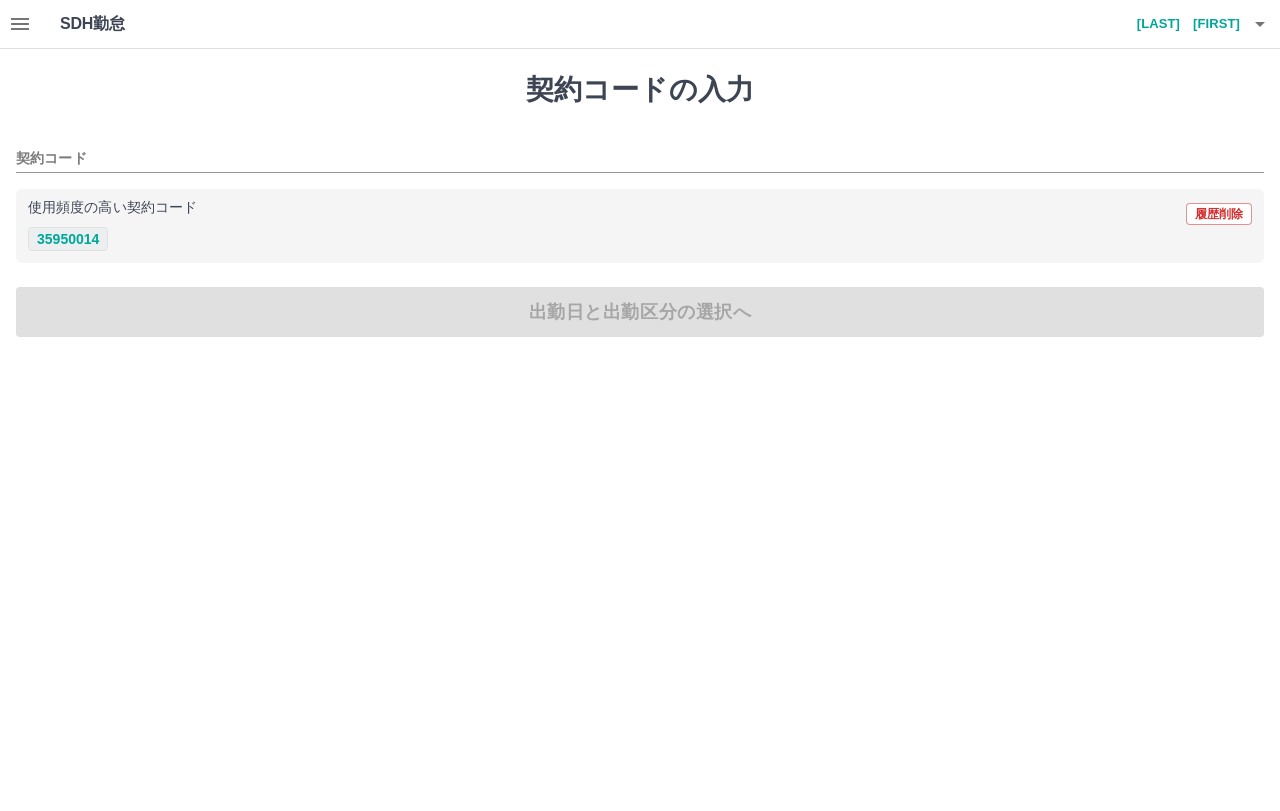 click on "35950014" at bounding box center [68, 239] 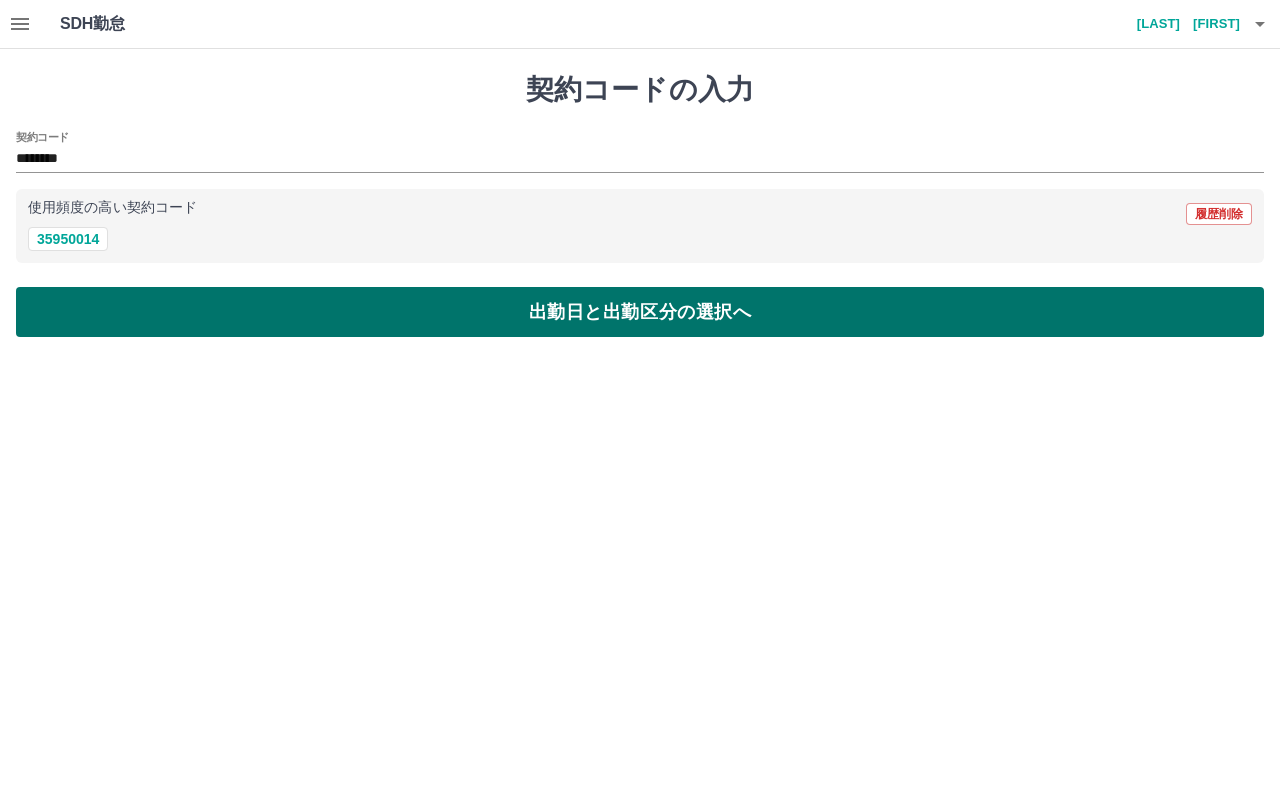 click on "出勤日と出勤区分の選択へ" at bounding box center (640, 312) 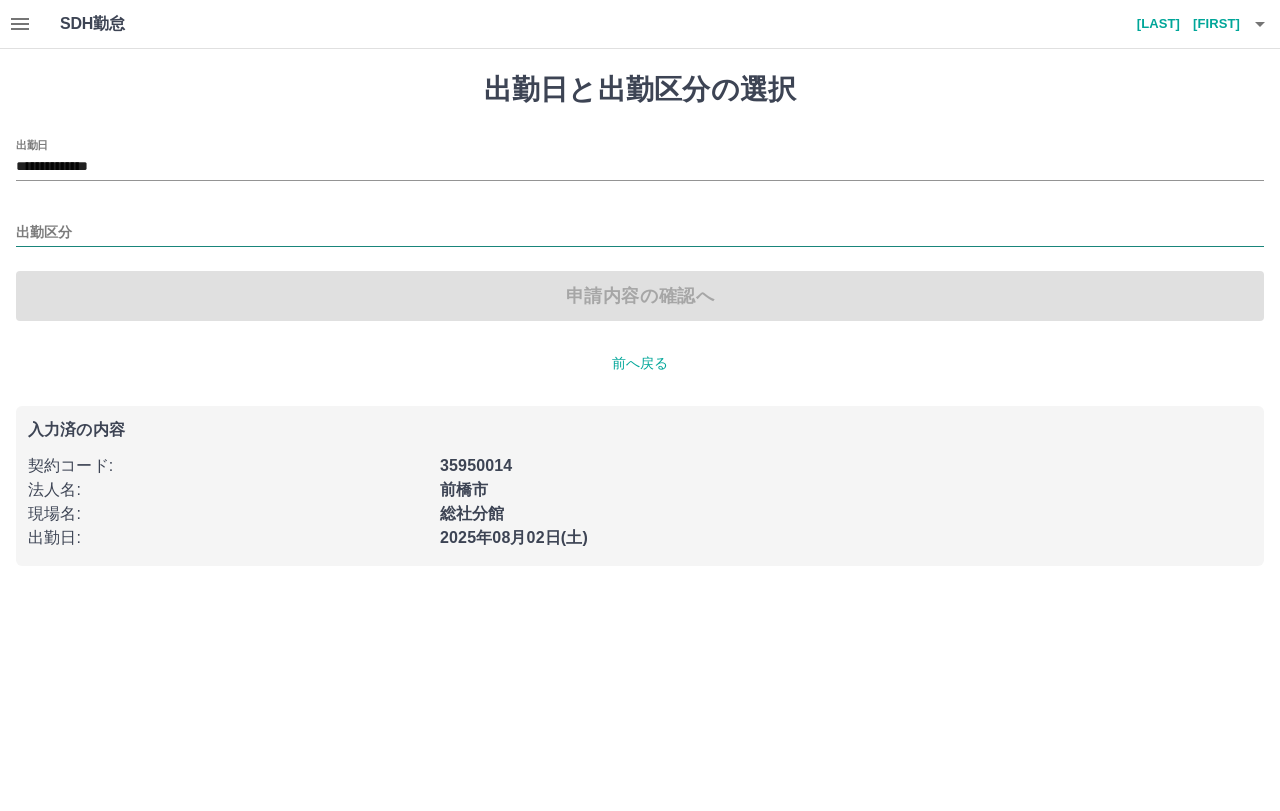click on "出勤区分" at bounding box center [640, 233] 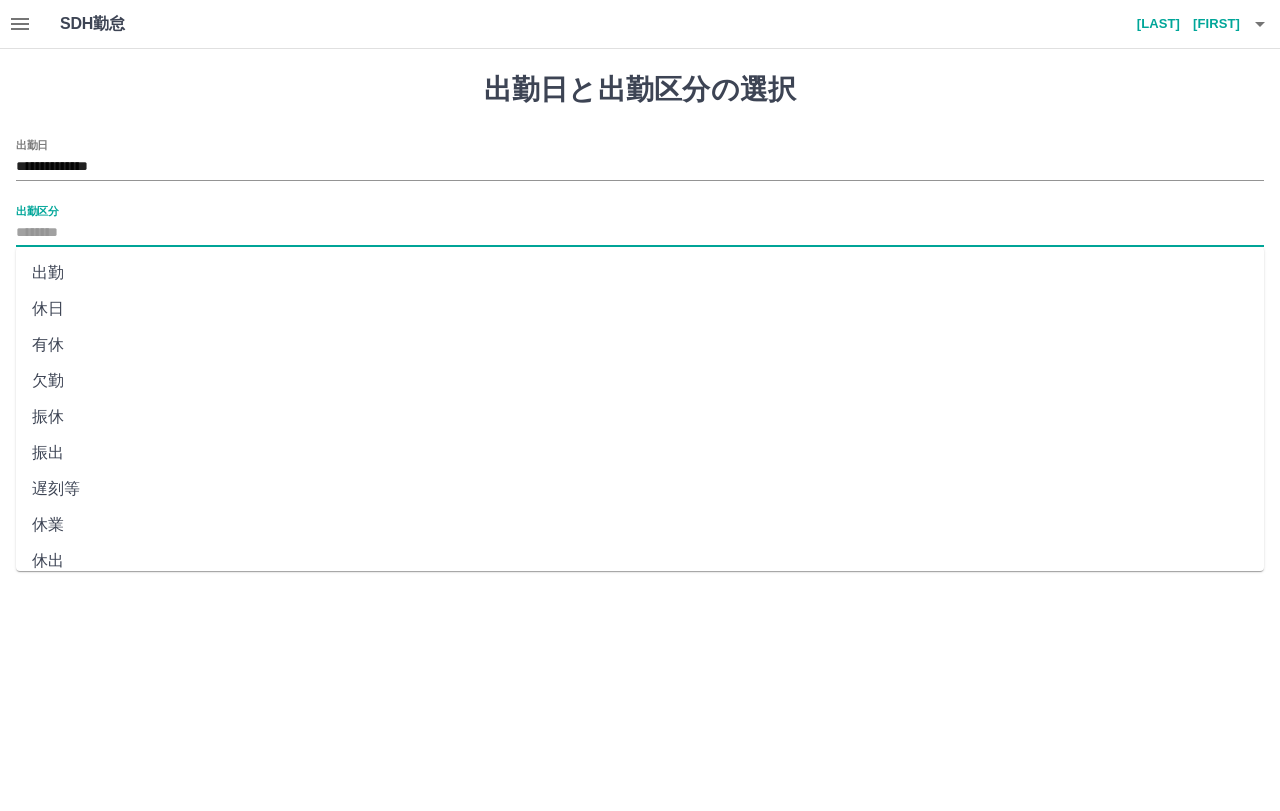 click on "出勤" at bounding box center [640, 273] 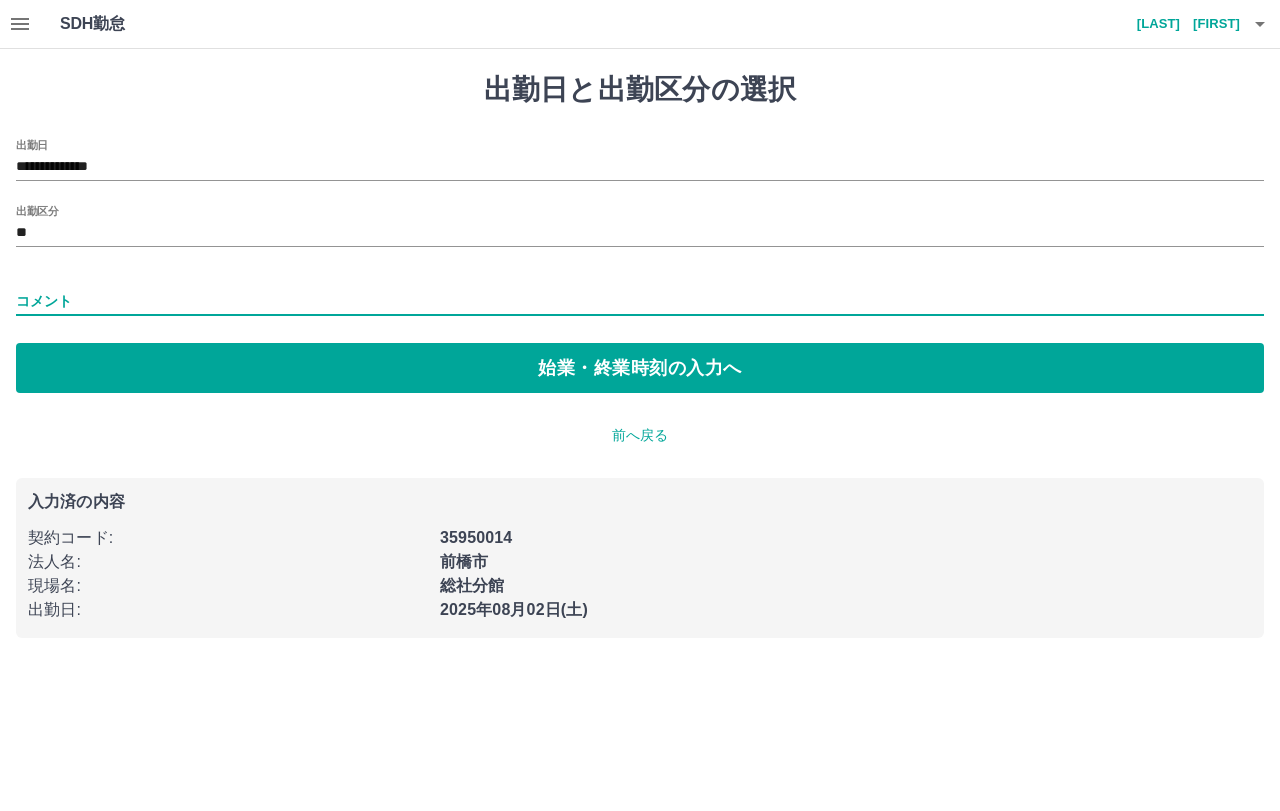 click on "コメント" at bounding box center [640, 301] 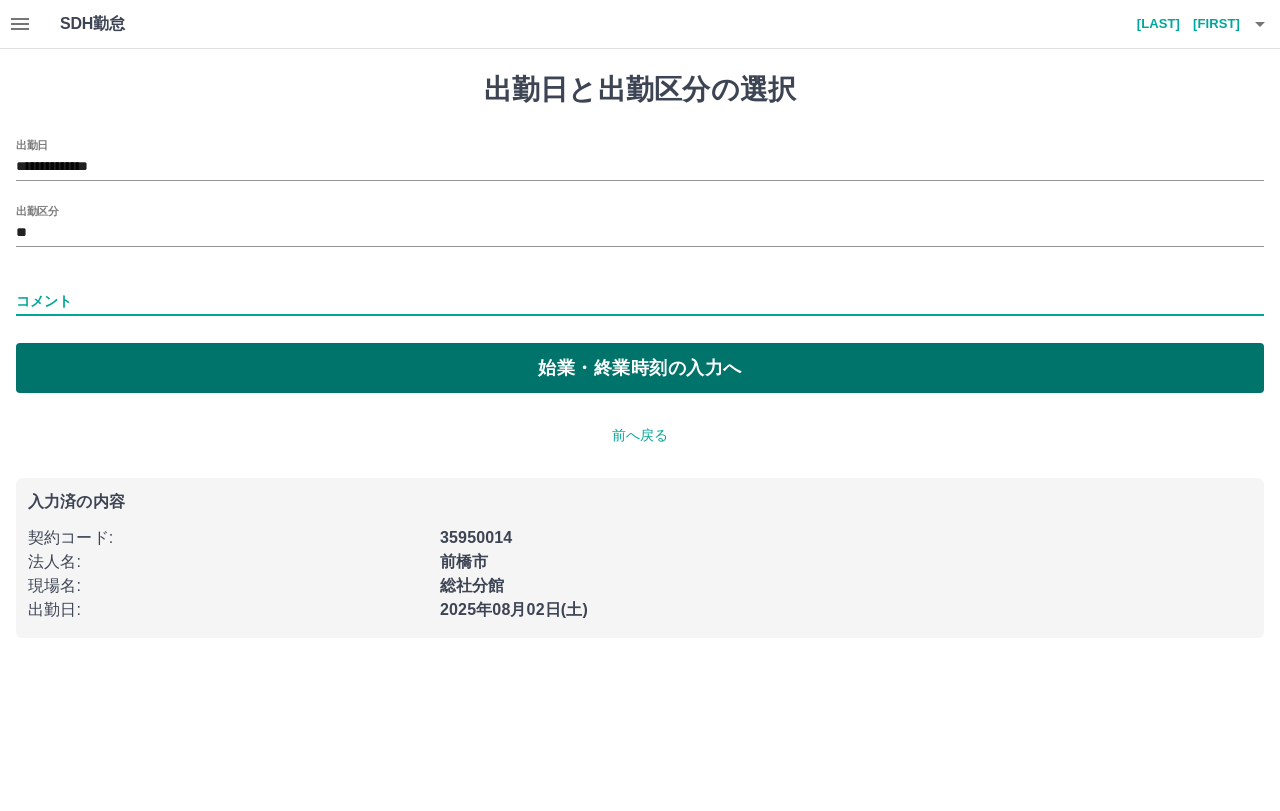 click on "始業・終業時刻の入力へ" at bounding box center [640, 368] 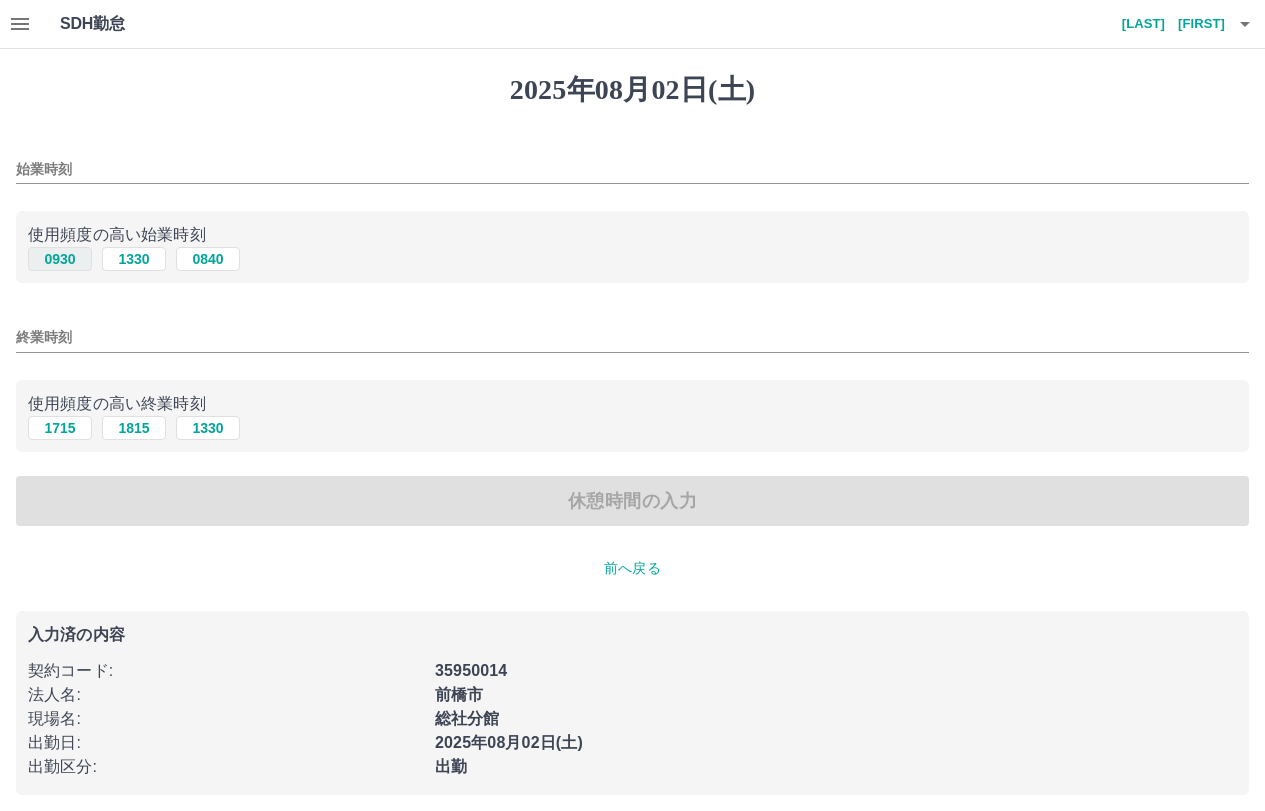 click on "0930" at bounding box center [60, 259] 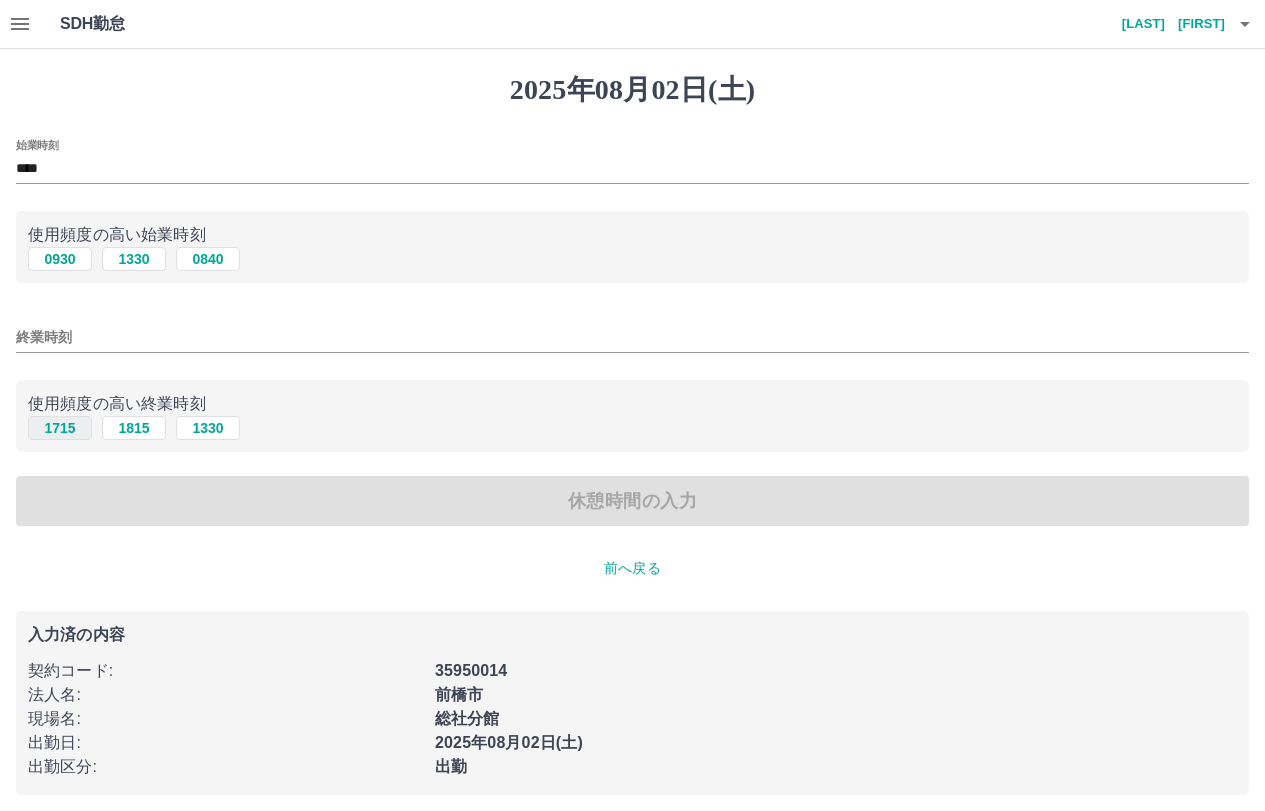 click on "1715" at bounding box center [60, 428] 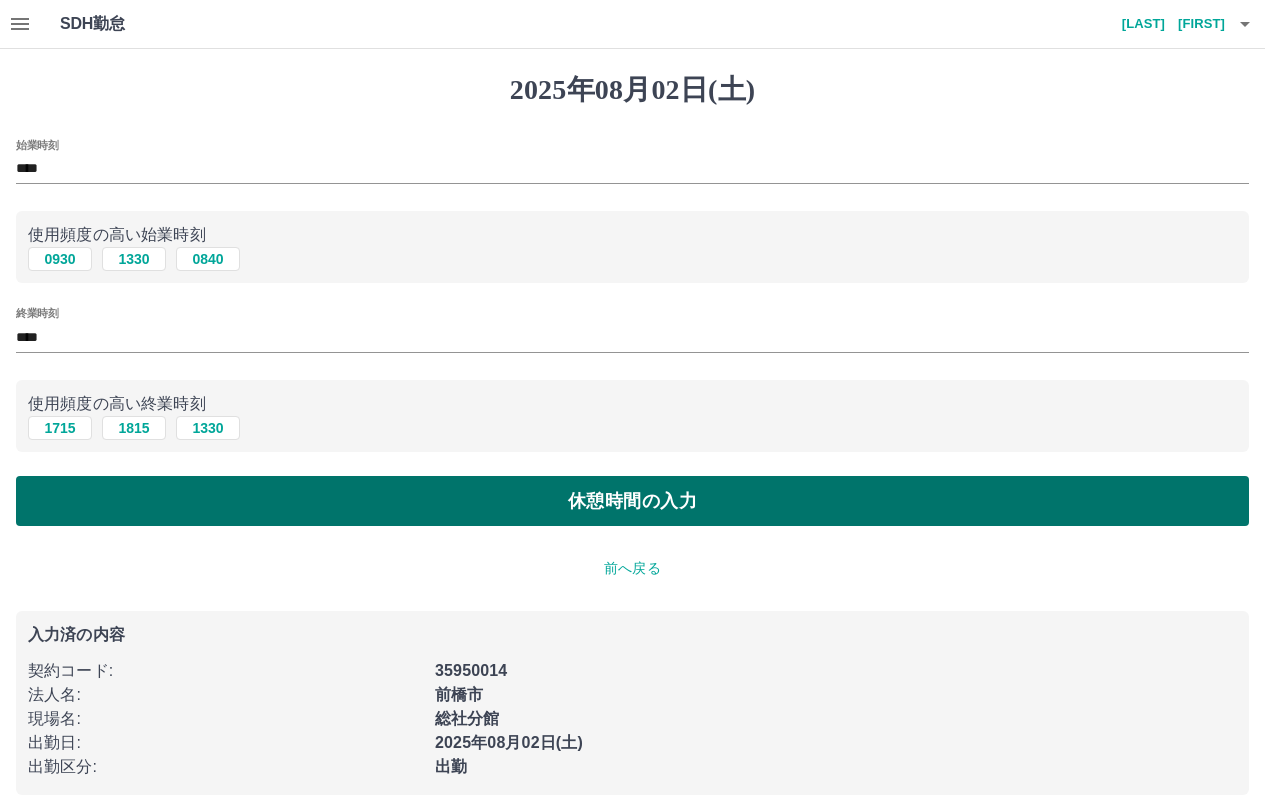 click on "休憩時間の入力" at bounding box center [632, 501] 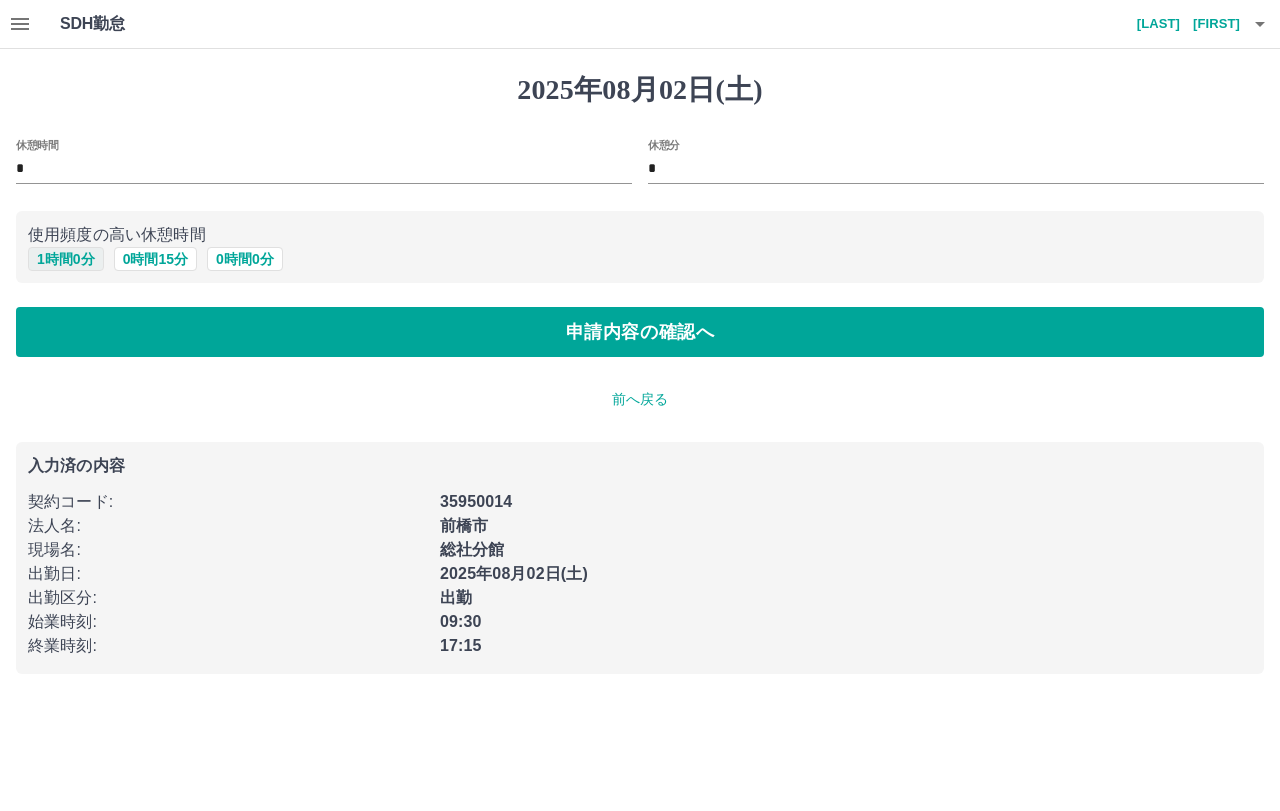 click on "1 時間 0 分" at bounding box center [66, 259] 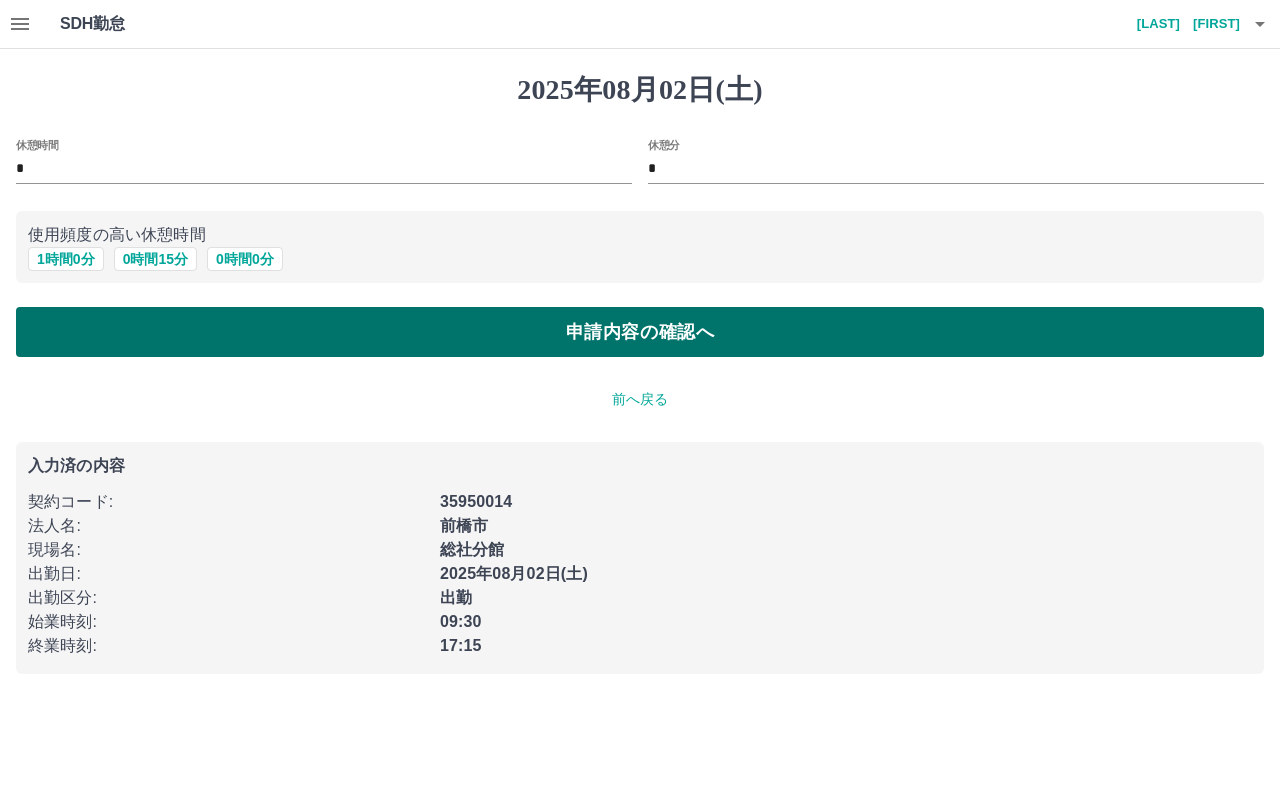 click on "申請内容の確認へ" at bounding box center [640, 332] 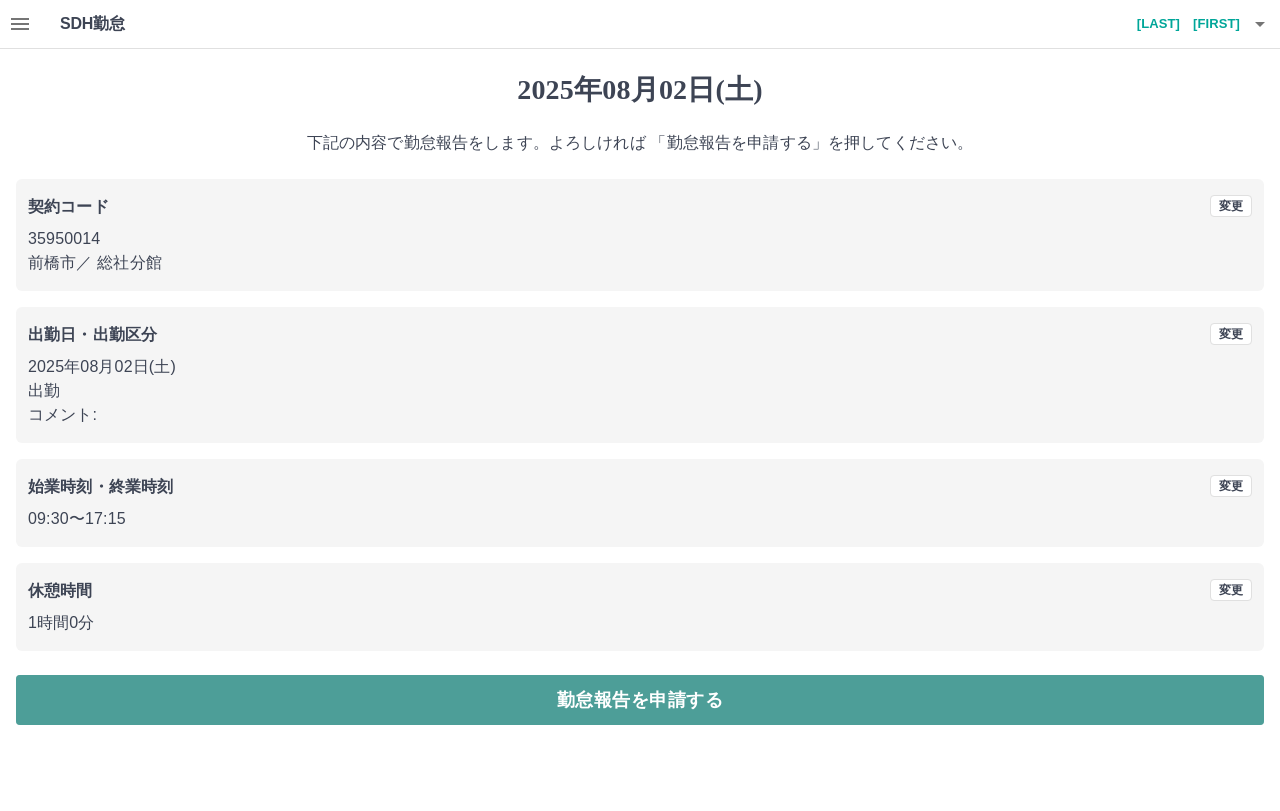 click on "勤怠報告を申請する" at bounding box center [640, 700] 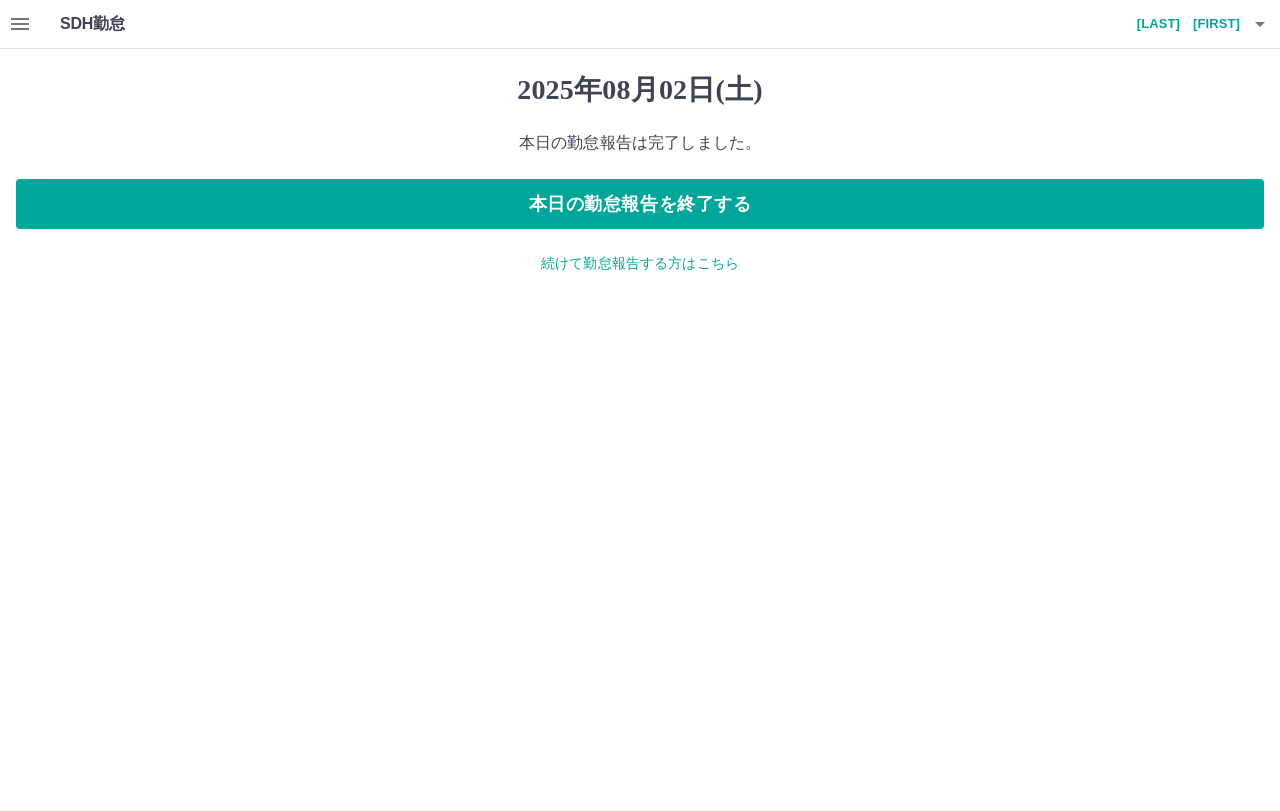 click 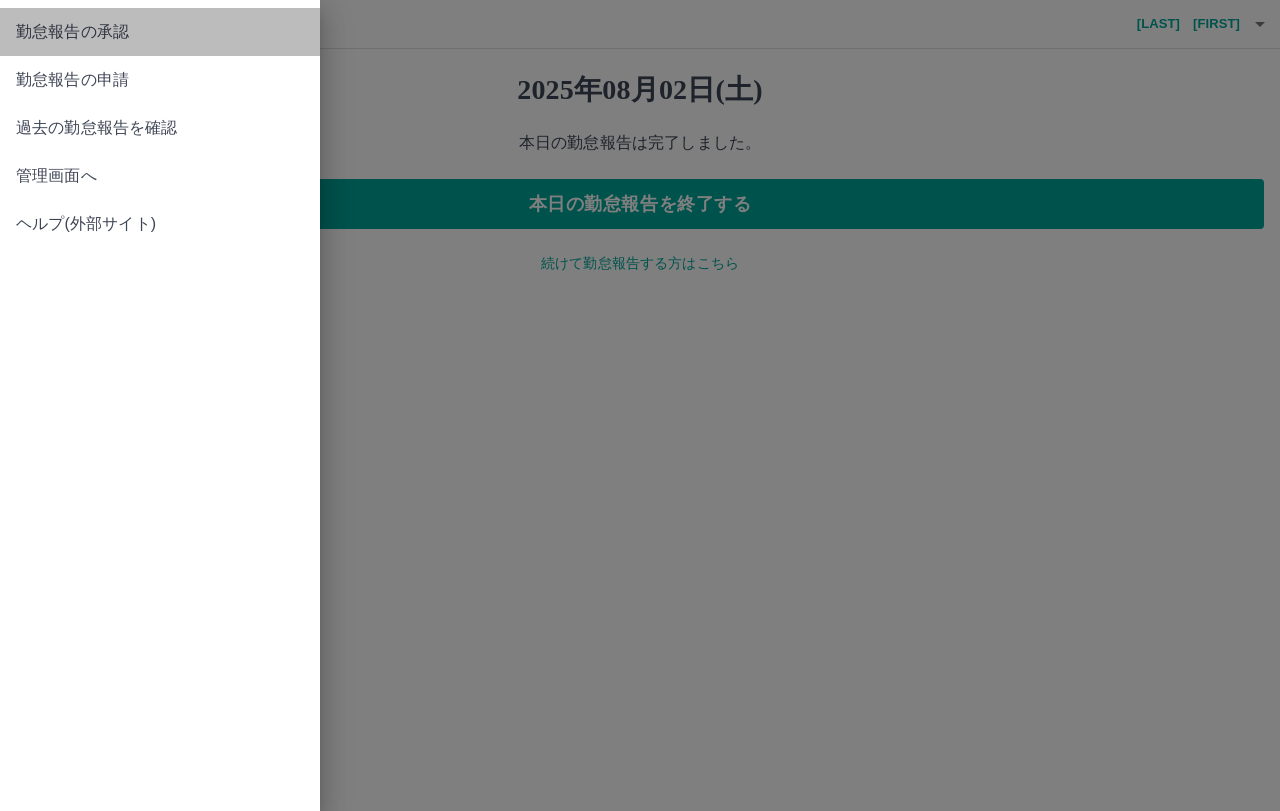 click on "勤怠報告の承認" at bounding box center (160, 32) 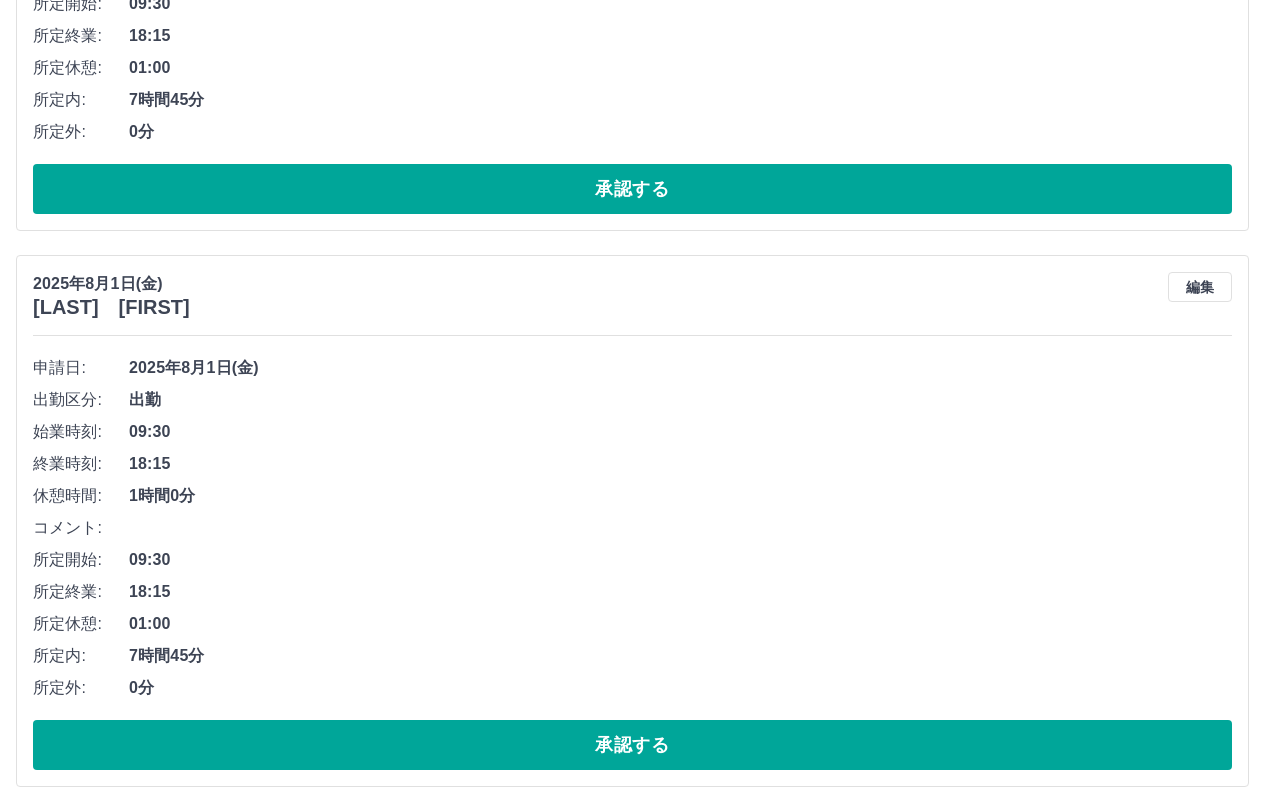 scroll, scrollTop: 2208, scrollLeft: 0, axis: vertical 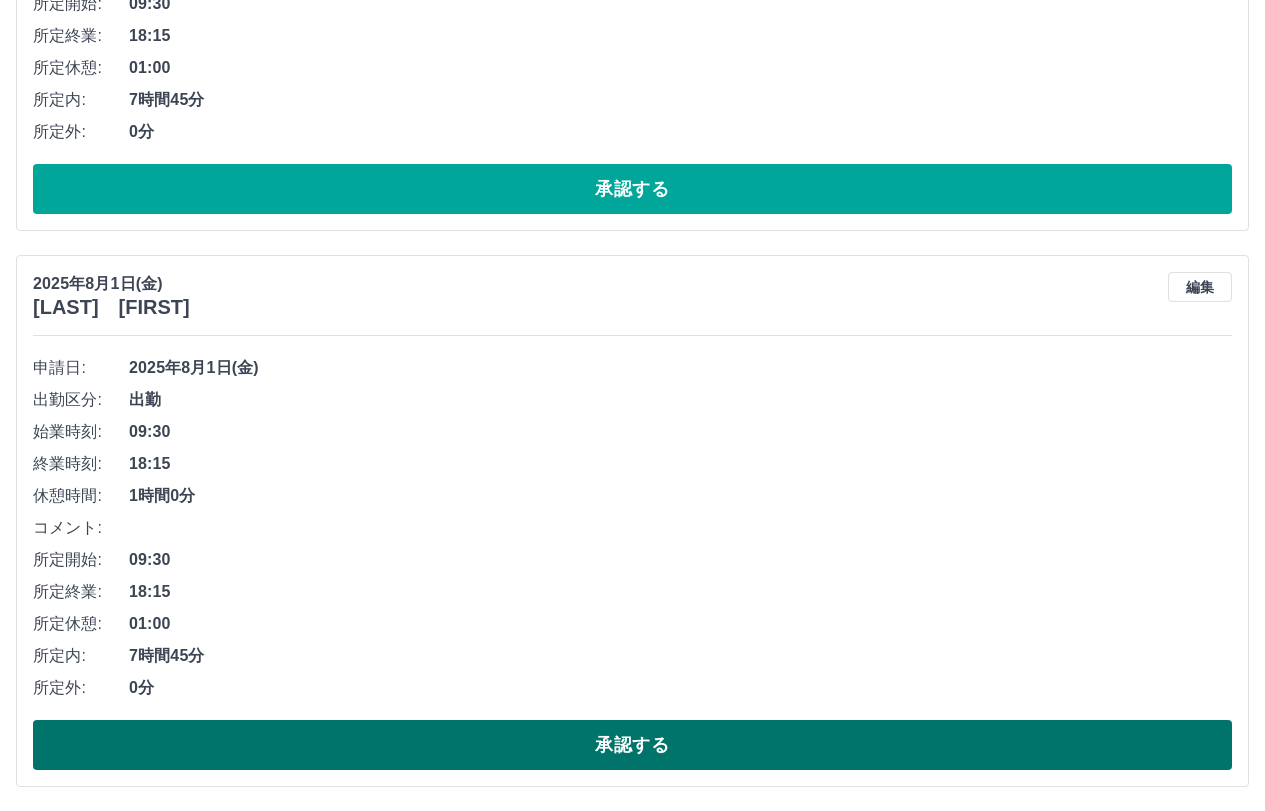 click on "承認する" at bounding box center [632, 745] 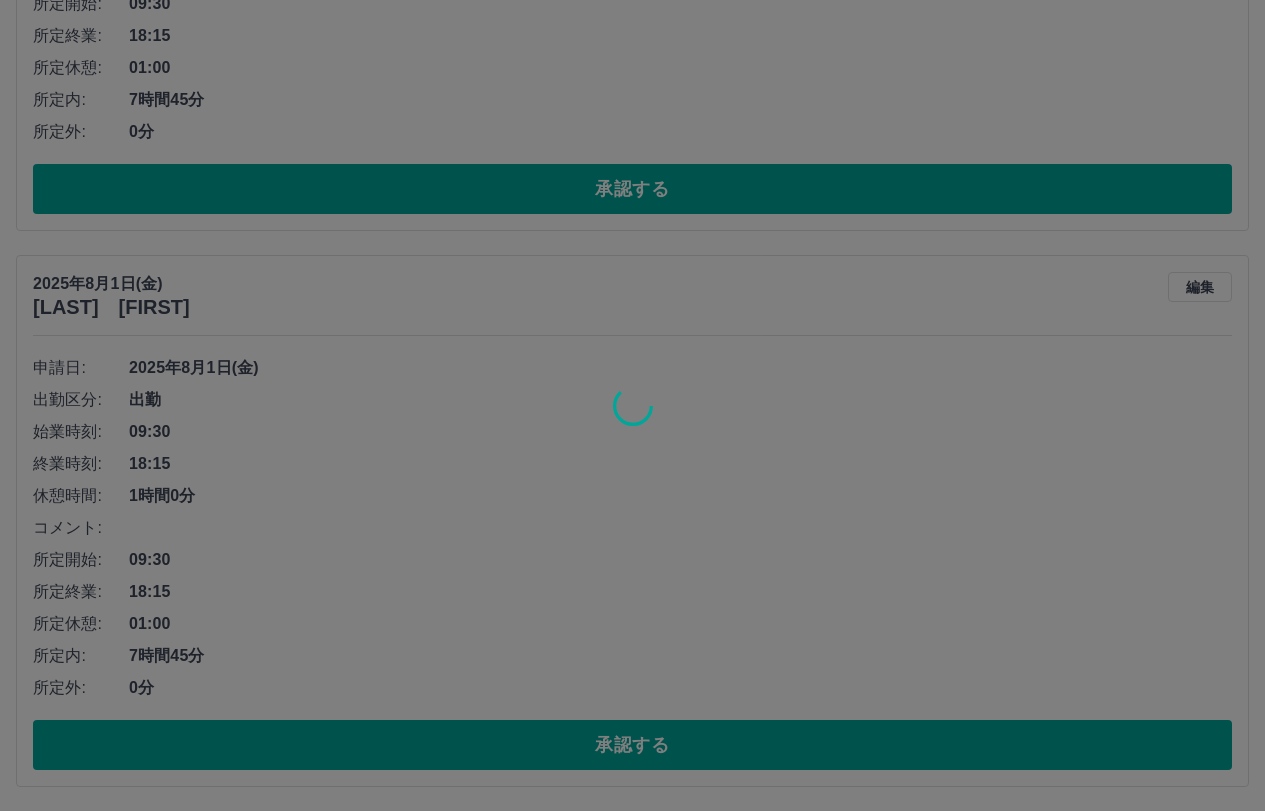 scroll, scrollTop: 1652, scrollLeft: 0, axis: vertical 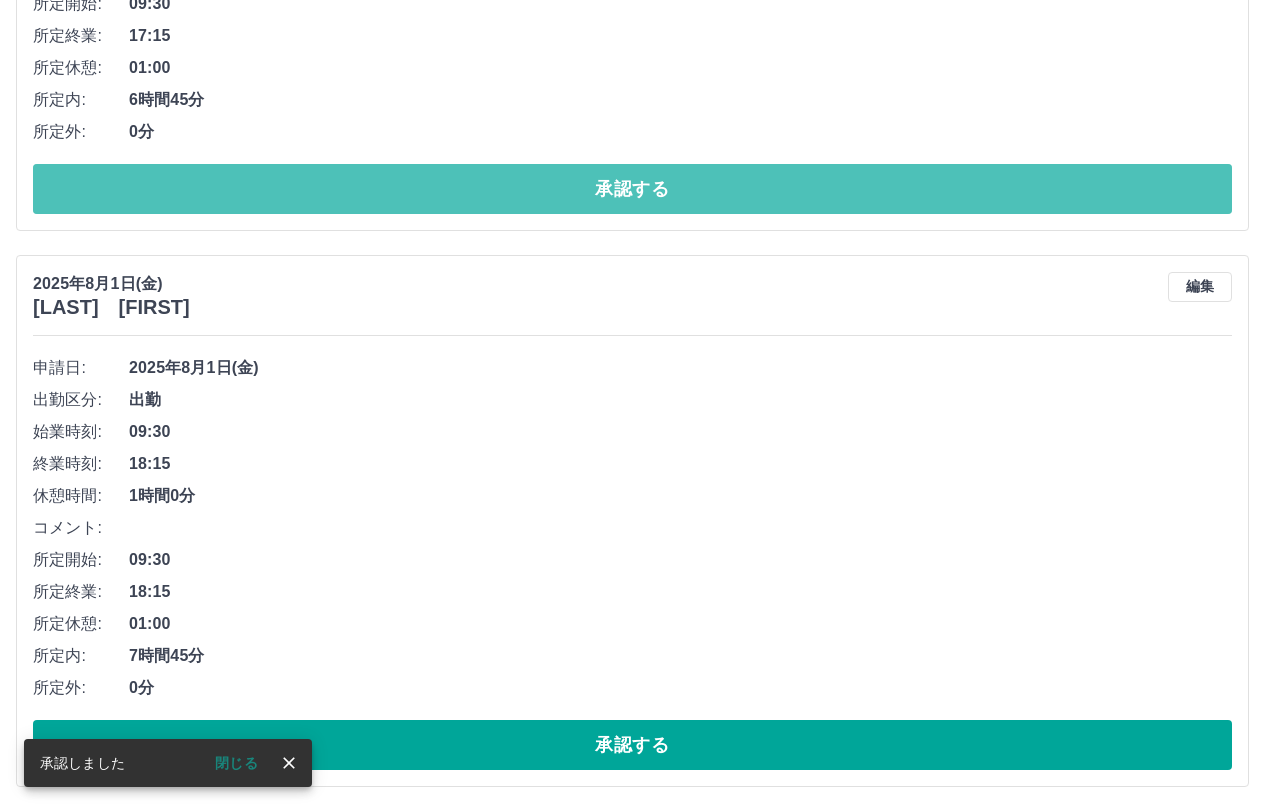 click on "承認する" at bounding box center (632, 189) 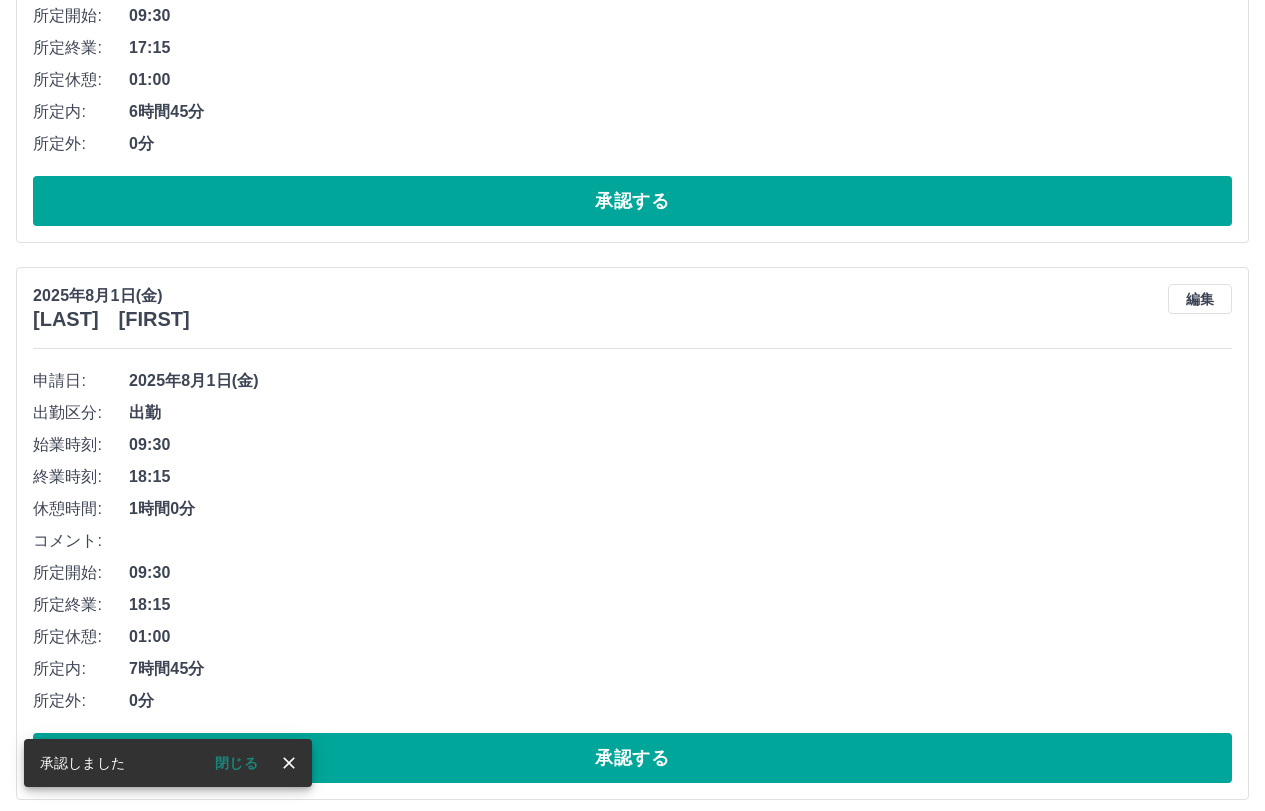 scroll, scrollTop: 1096, scrollLeft: 0, axis: vertical 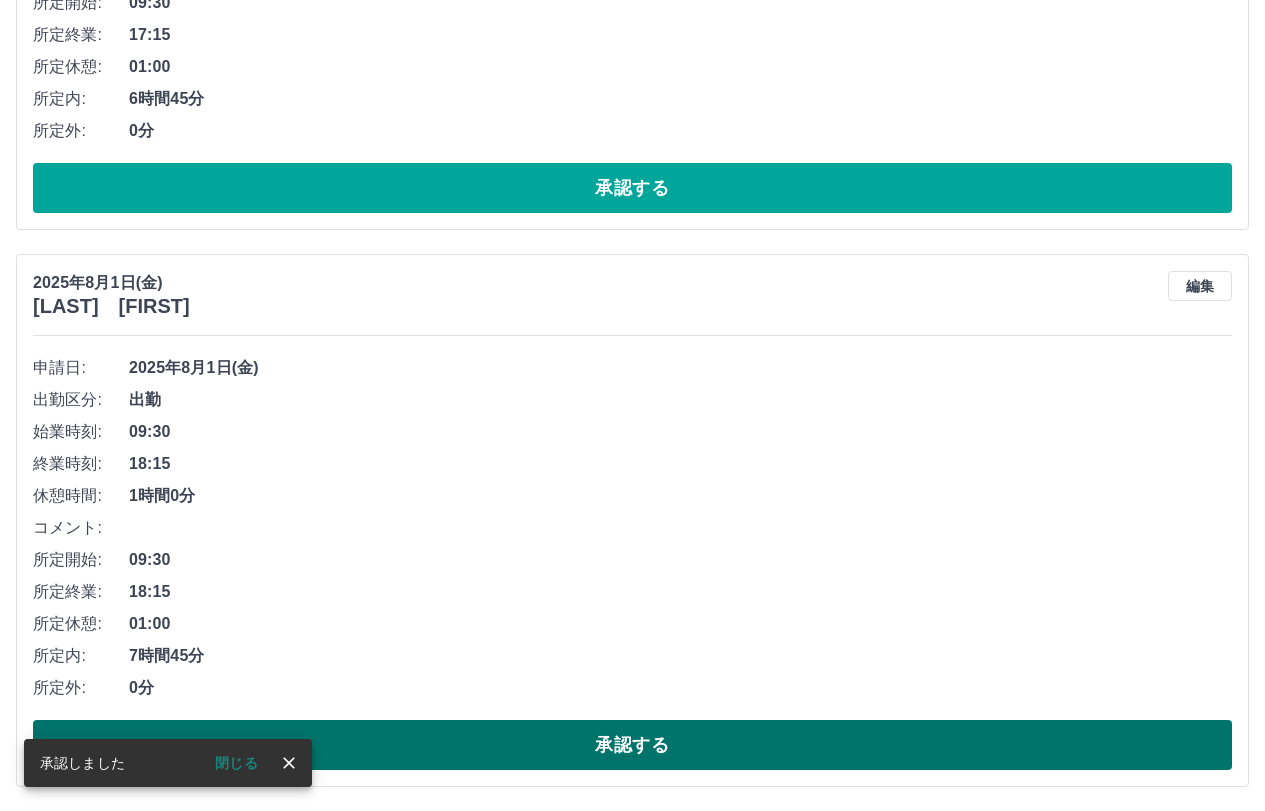 click on "承認する" at bounding box center [632, 745] 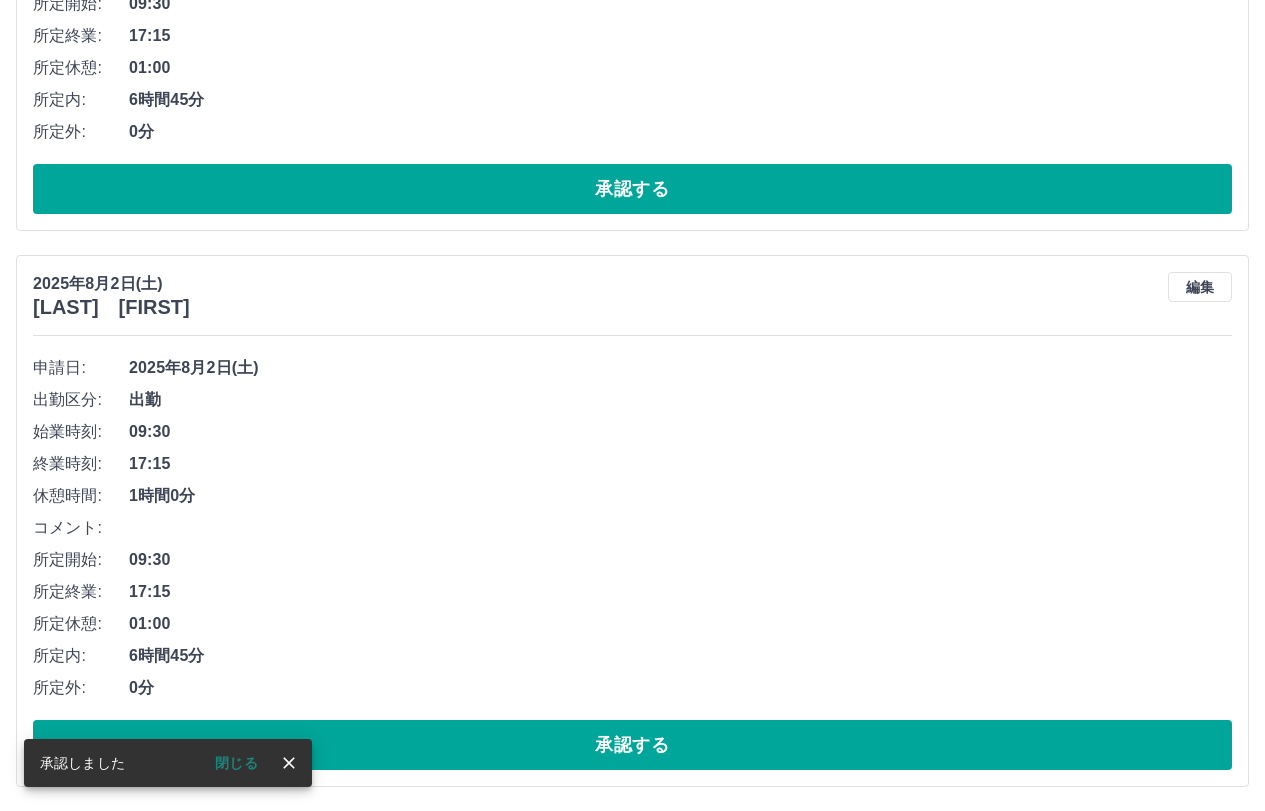scroll, scrollTop: 539, scrollLeft: 0, axis: vertical 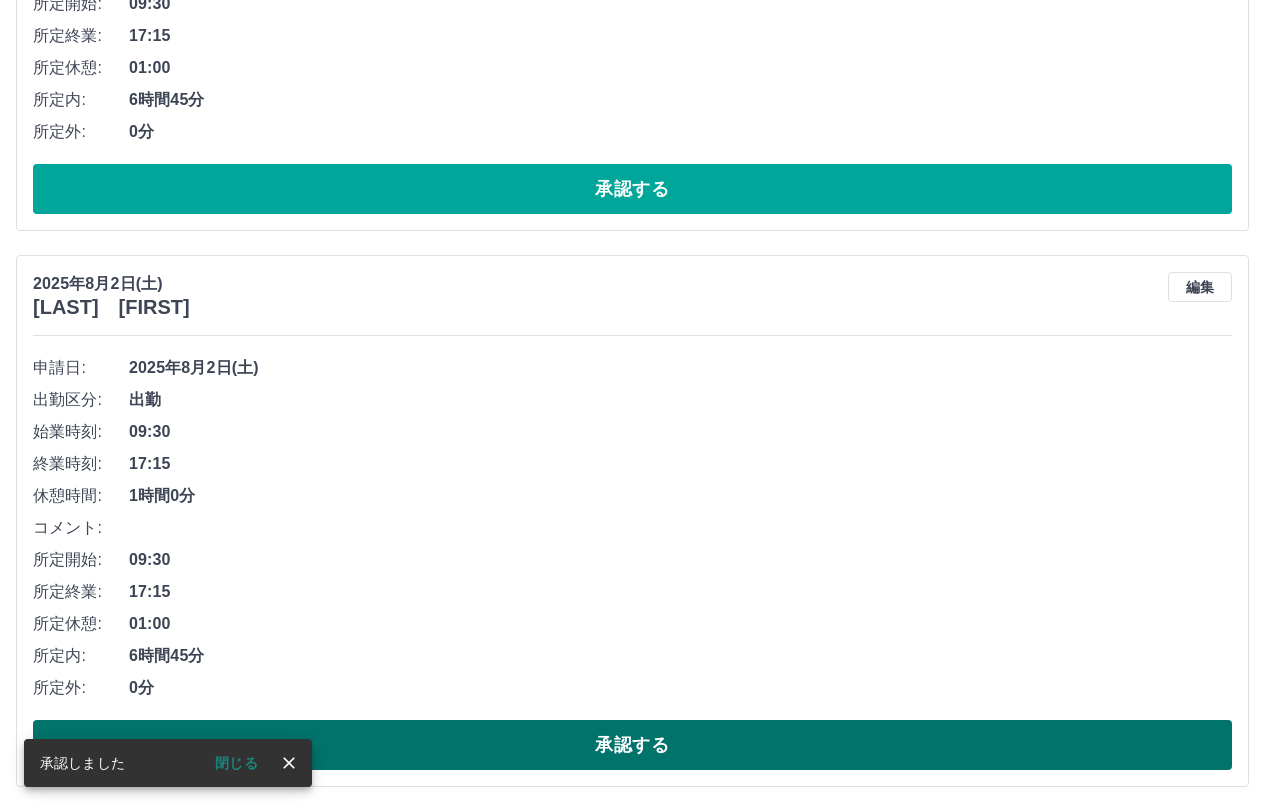 click on "承認する" at bounding box center [632, 745] 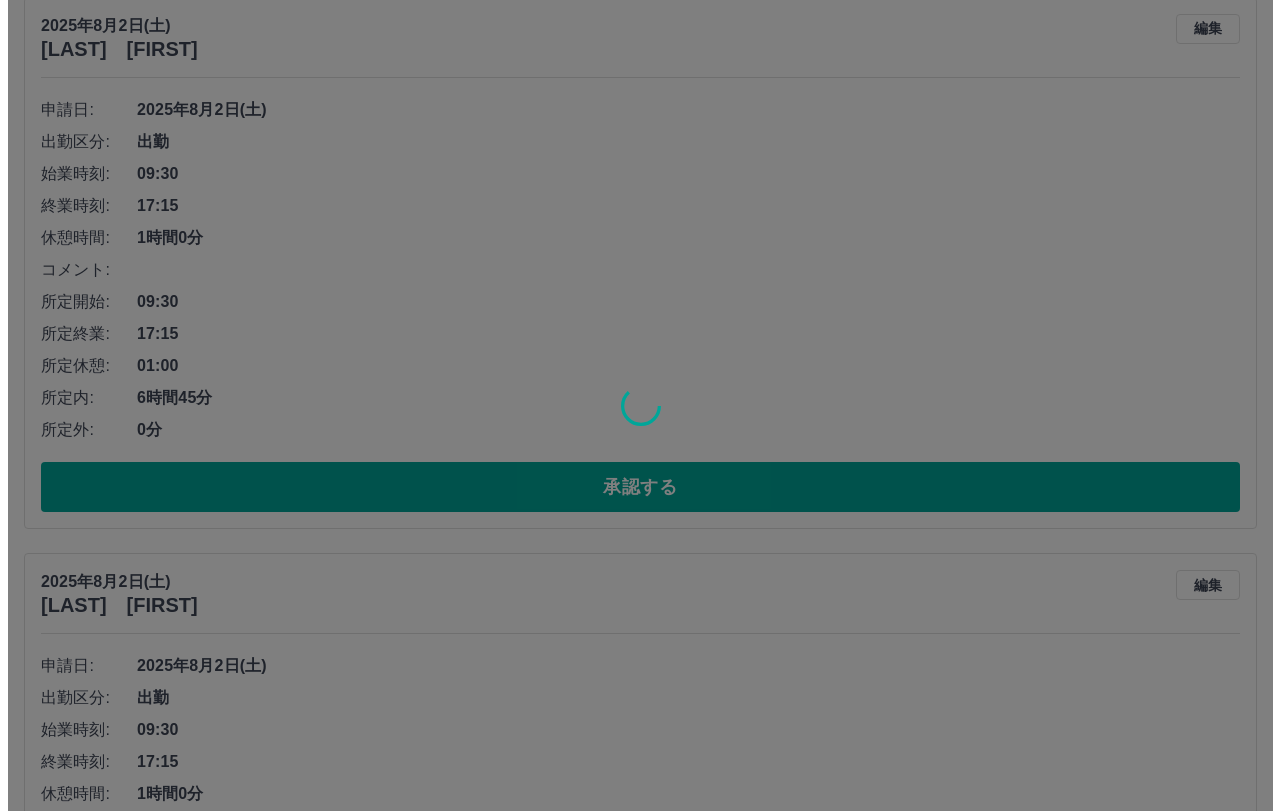 scroll, scrollTop: 0, scrollLeft: 0, axis: both 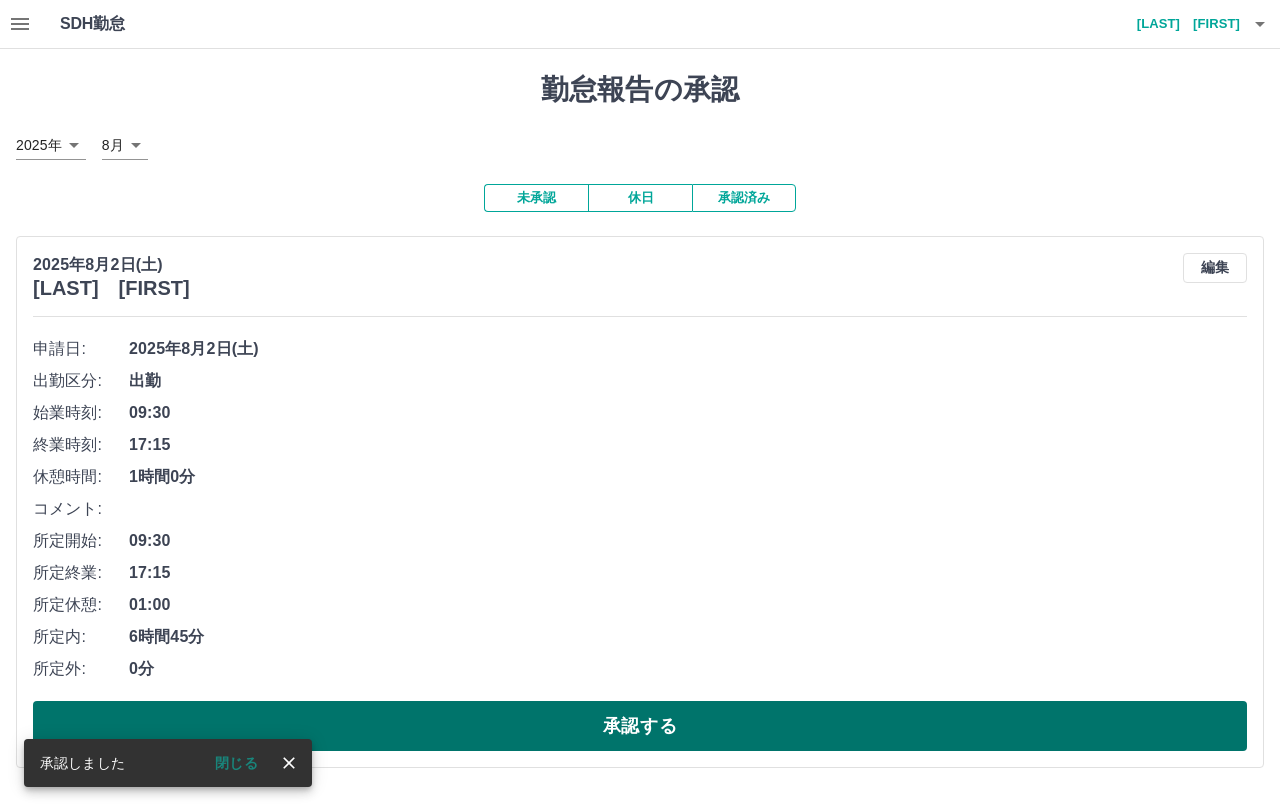 click on "承認する" at bounding box center [640, 726] 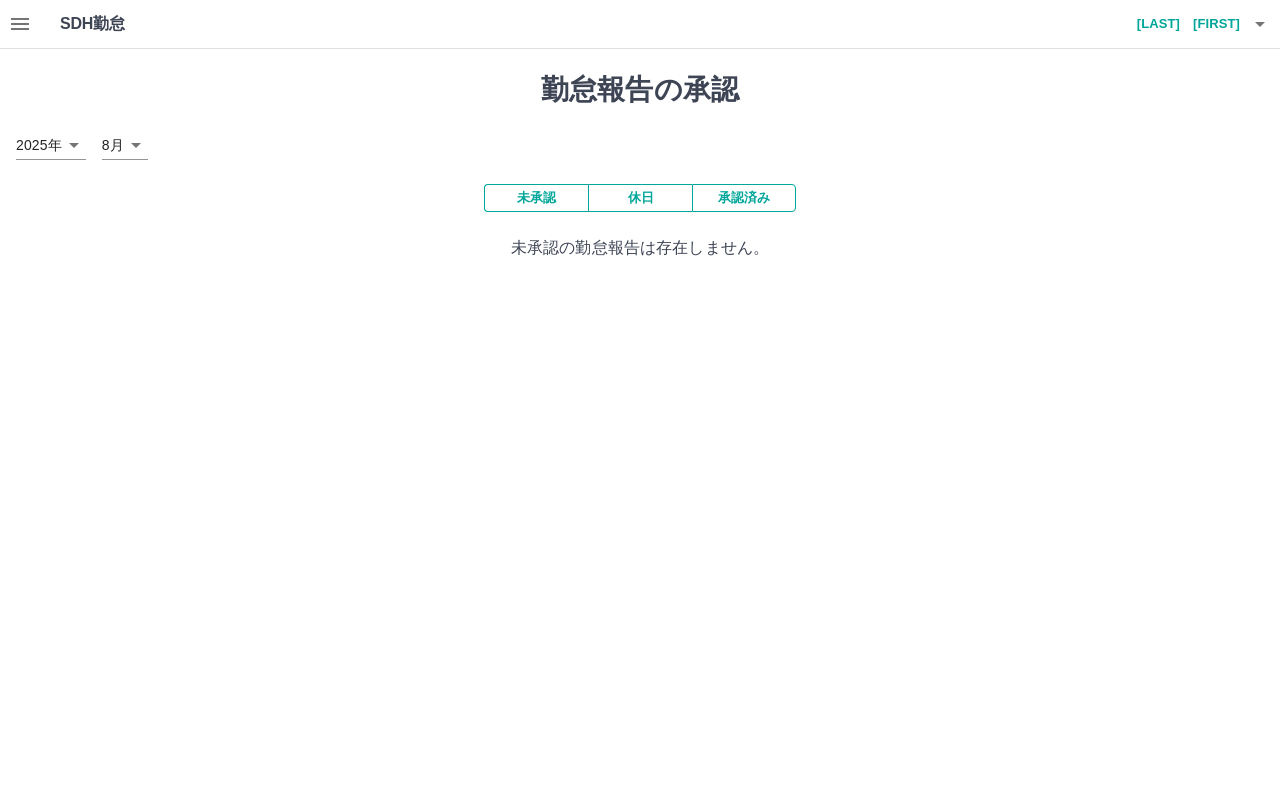 click 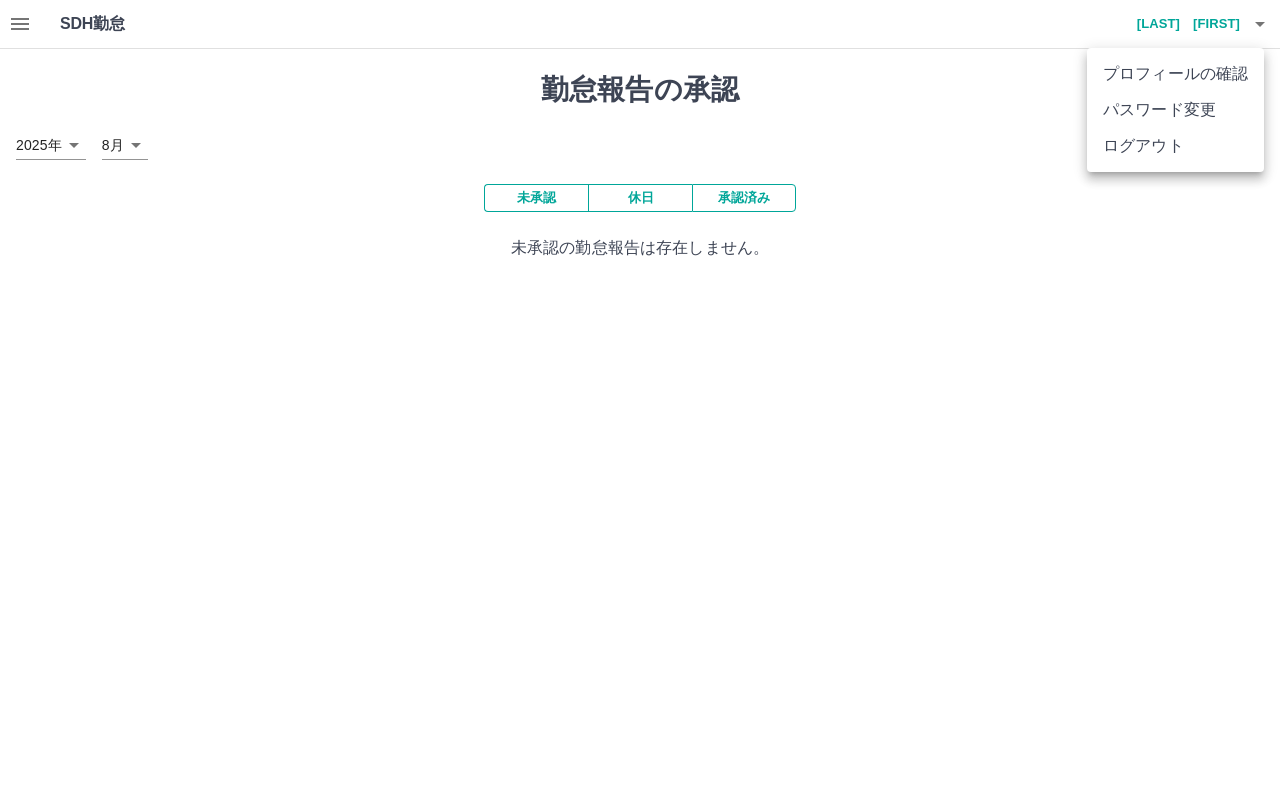 click on "ログアウト" at bounding box center [1175, 146] 